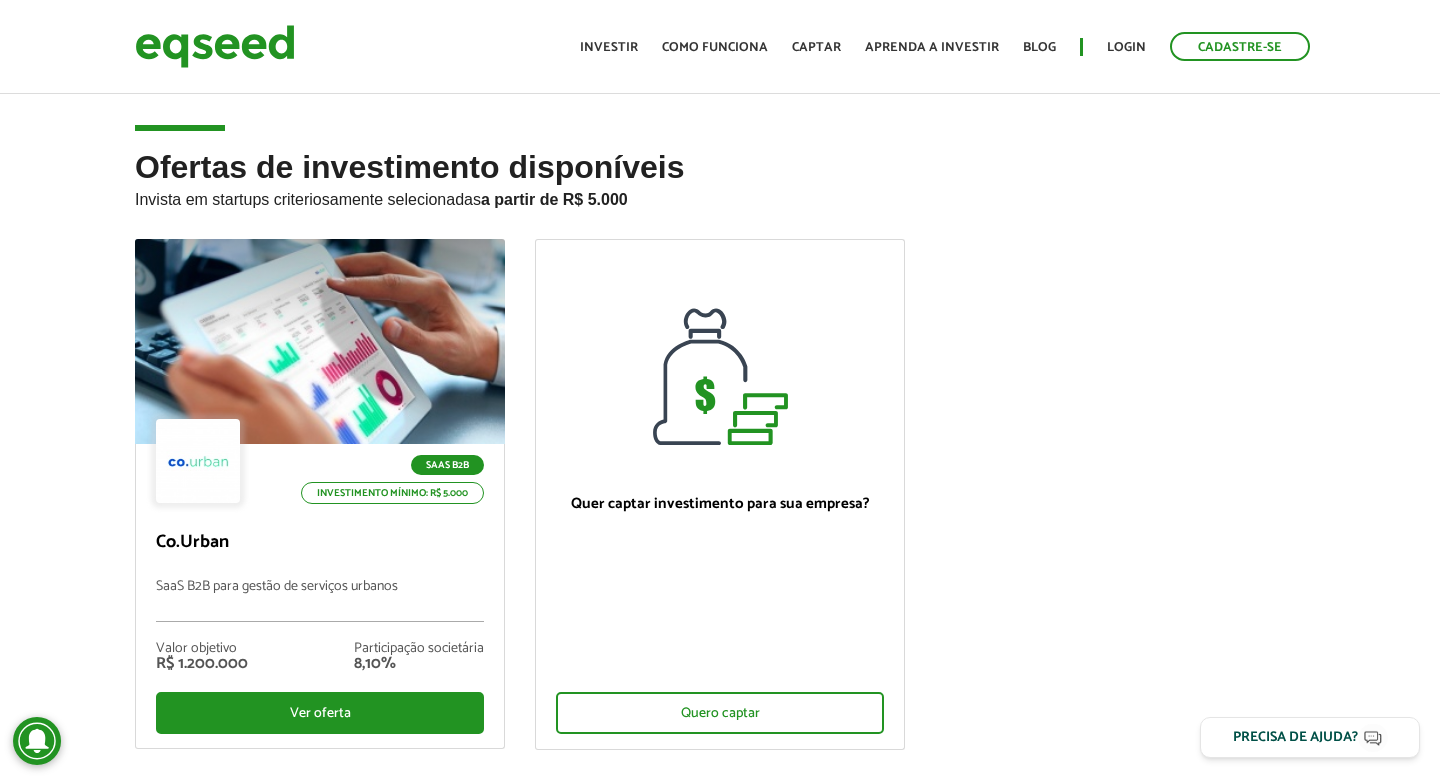scroll, scrollTop: 0, scrollLeft: 0, axis: both 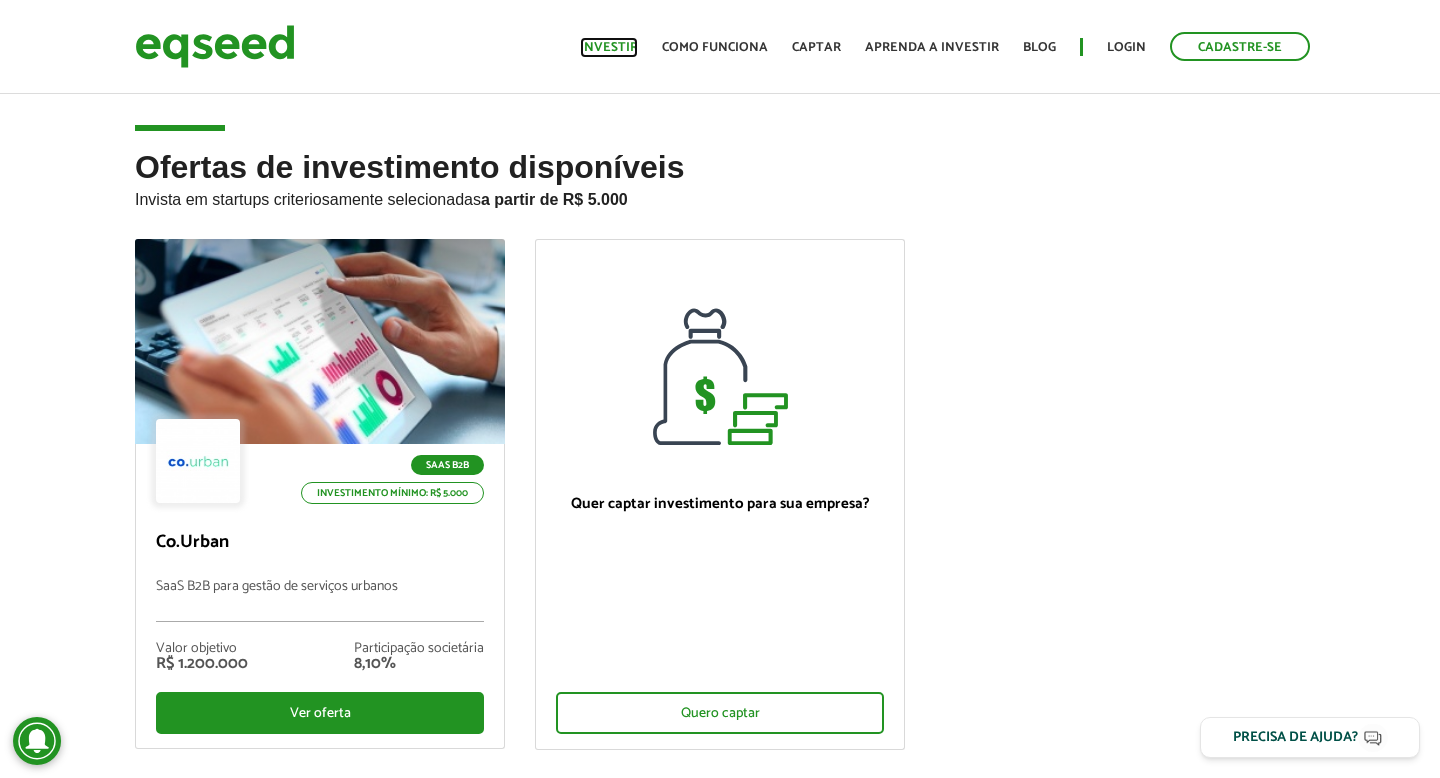 click on "Investir" at bounding box center [609, 47] 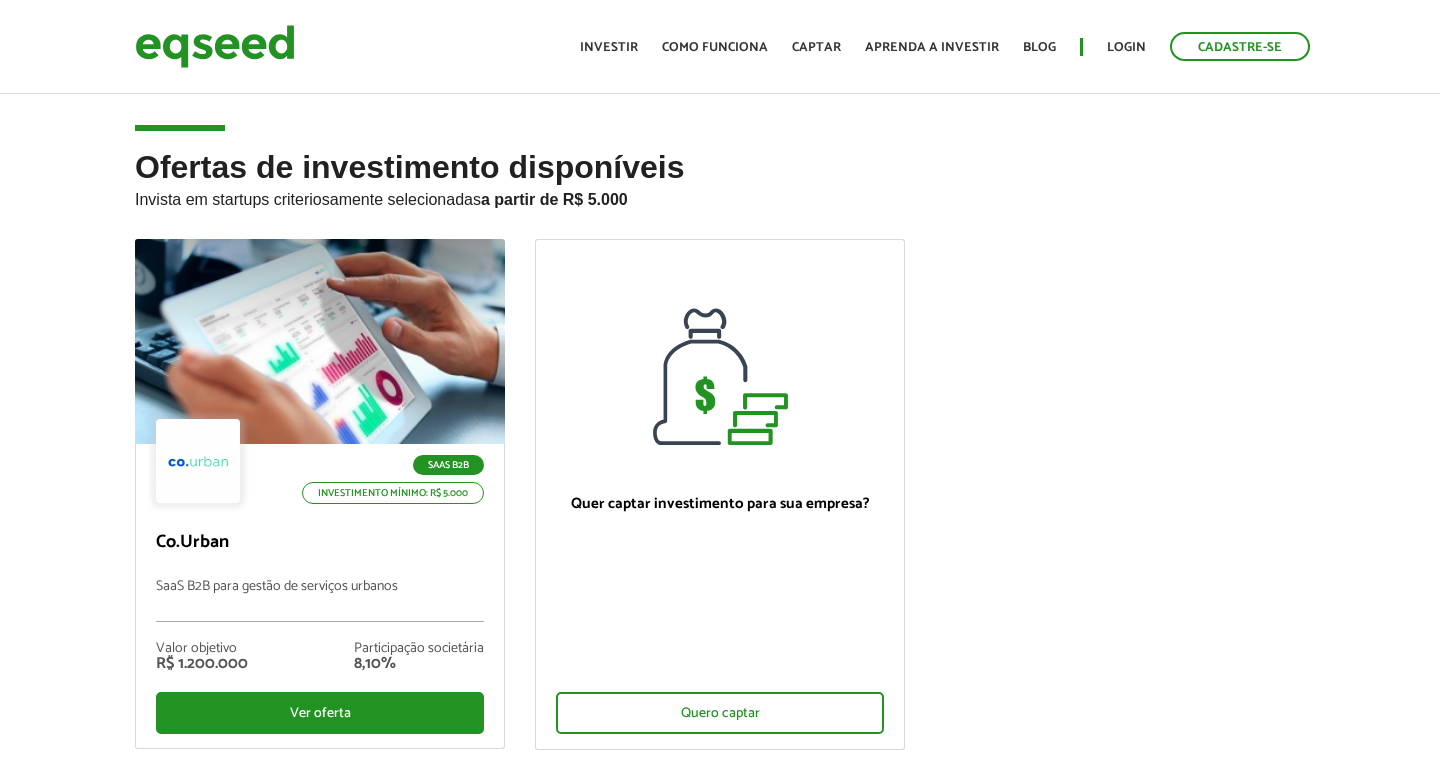 scroll, scrollTop: 0, scrollLeft: 0, axis: both 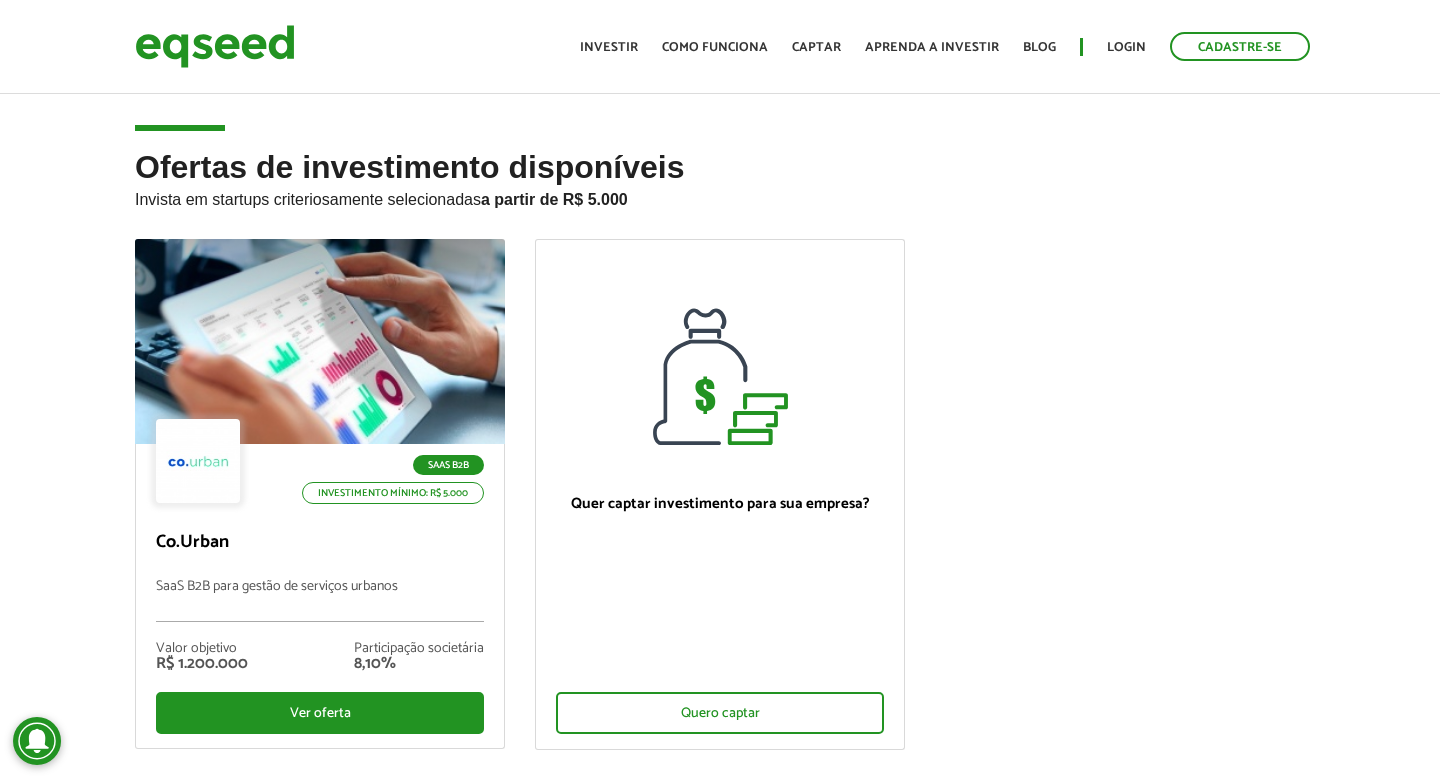 click on "SaaS B2B
Investimento mínimo: R$ 5.000
Co.Urban
SaaS B2B para gestão de serviços urbanos
Valor objetivo
R$ 1.200.000
Participação societária
8,10%
Ver oferta
Quer captar investimento para sua empresa?
Quero captar" at bounding box center (720, 511) 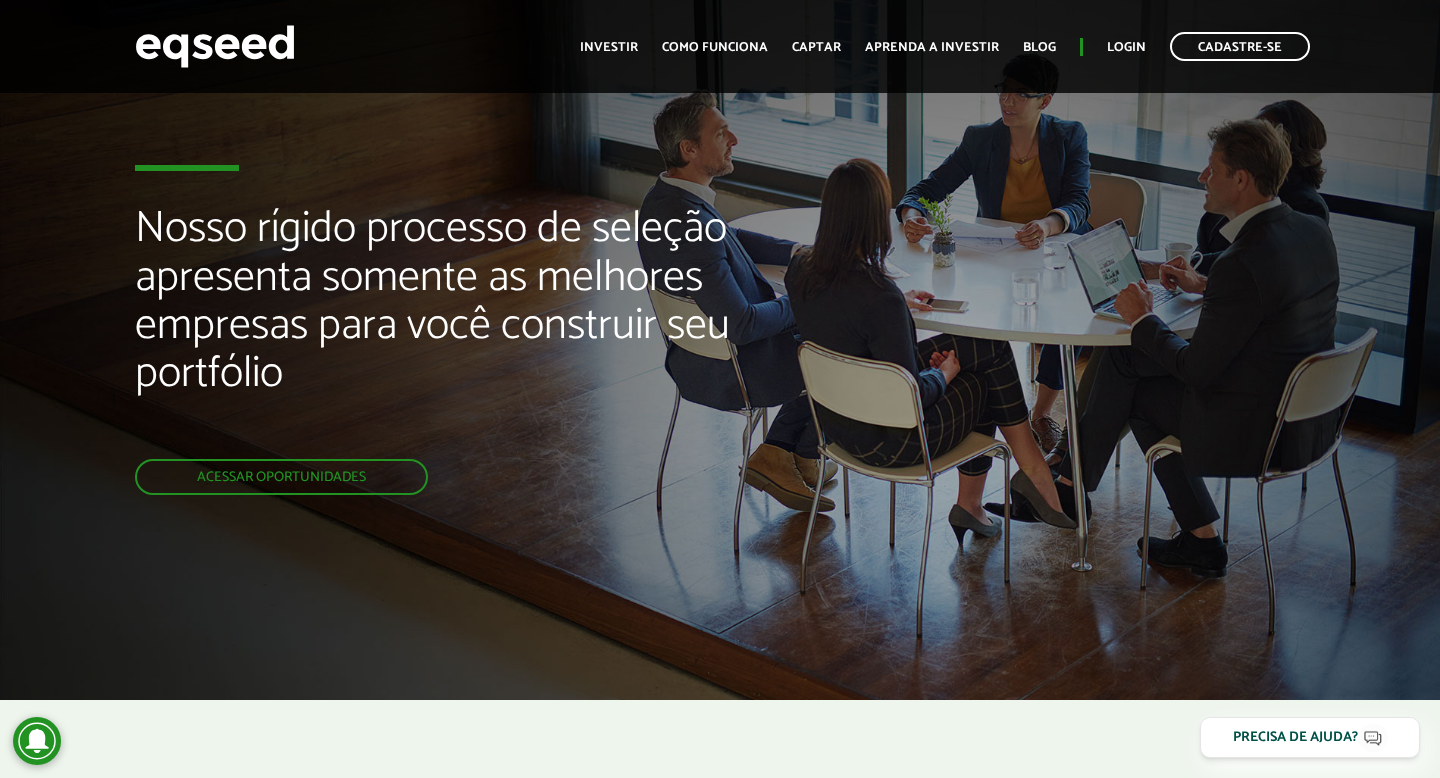 scroll, scrollTop: 2550, scrollLeft: 0, axis: vertical 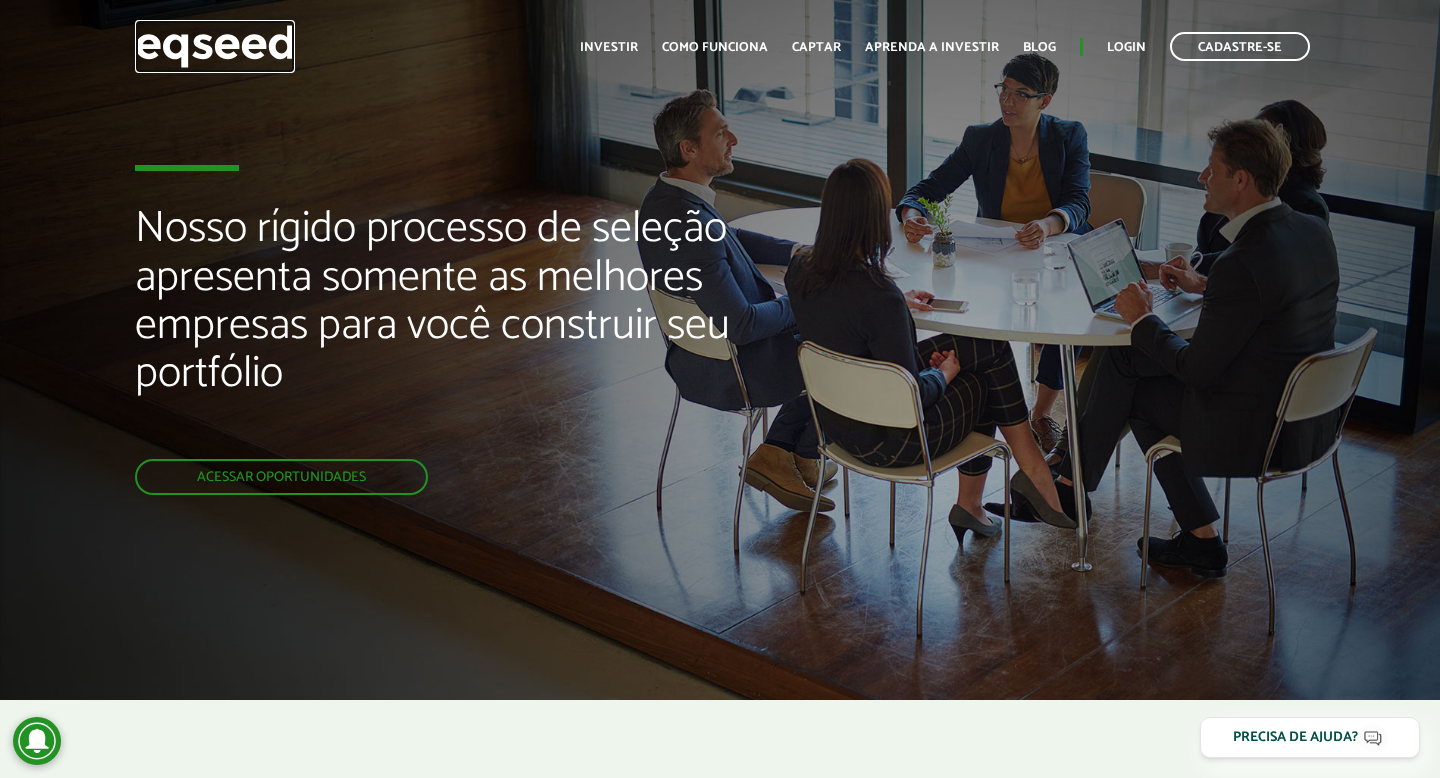 click at bounding box center [215, 46] 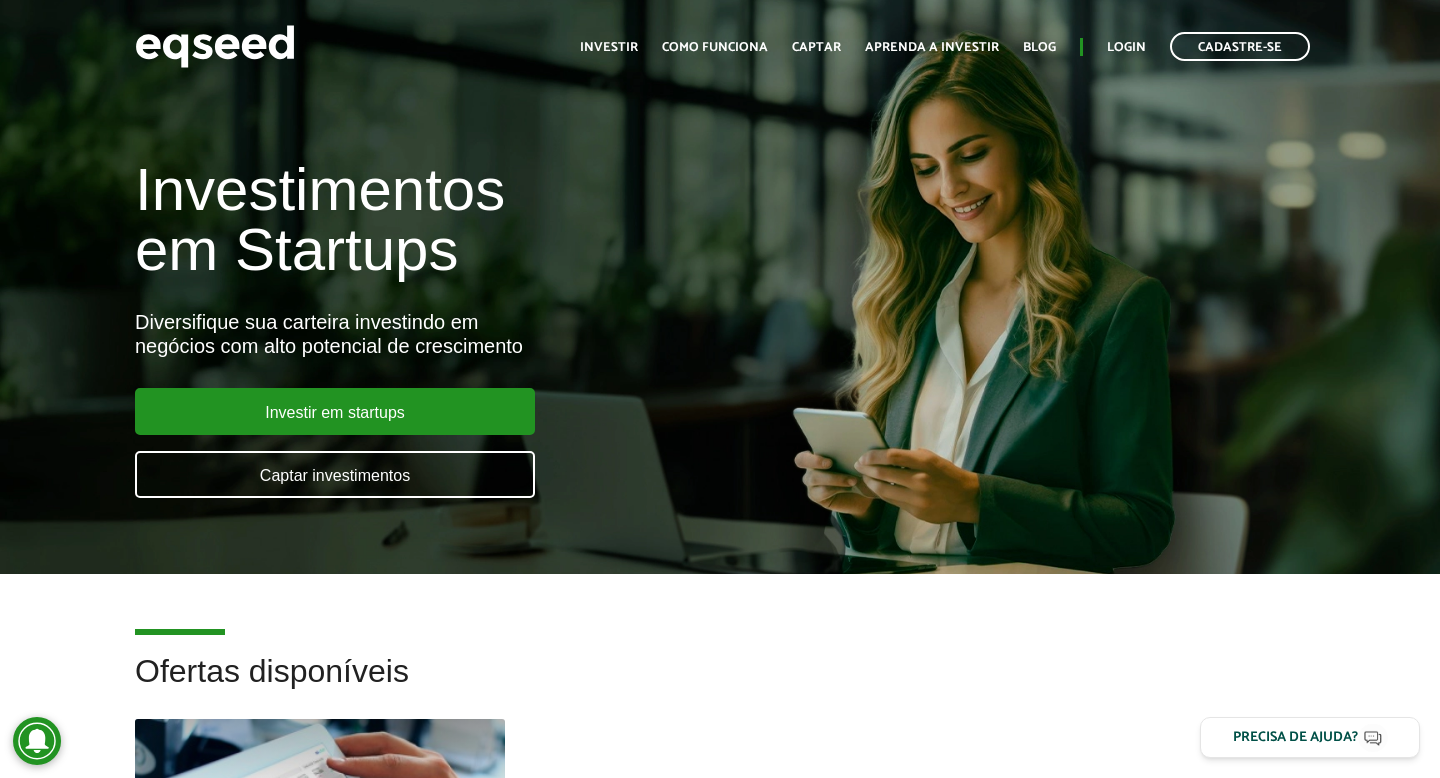scroll, scrollTop: 0, scrollLeft: 0, axis: both 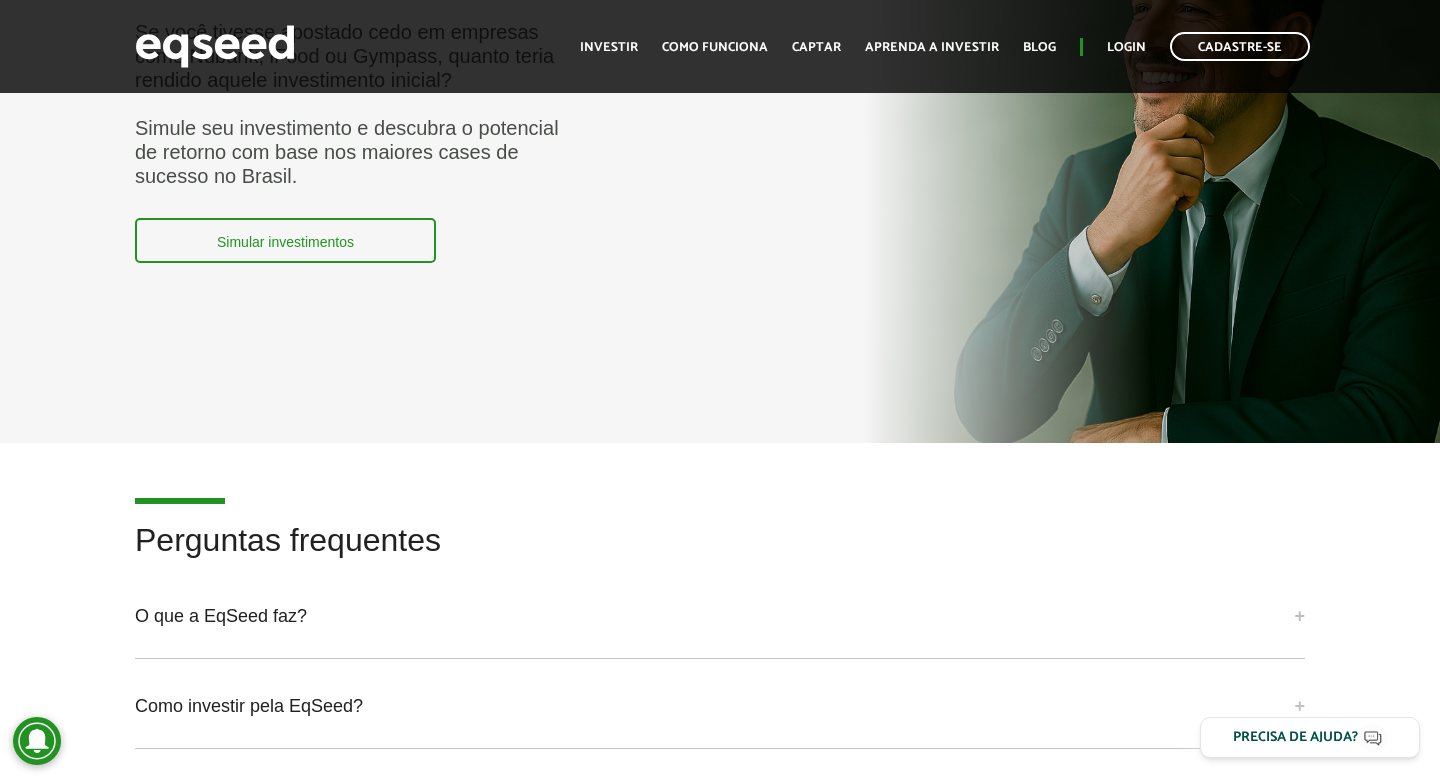 click on "Simular investimentos" at bounding box center (285, 240) 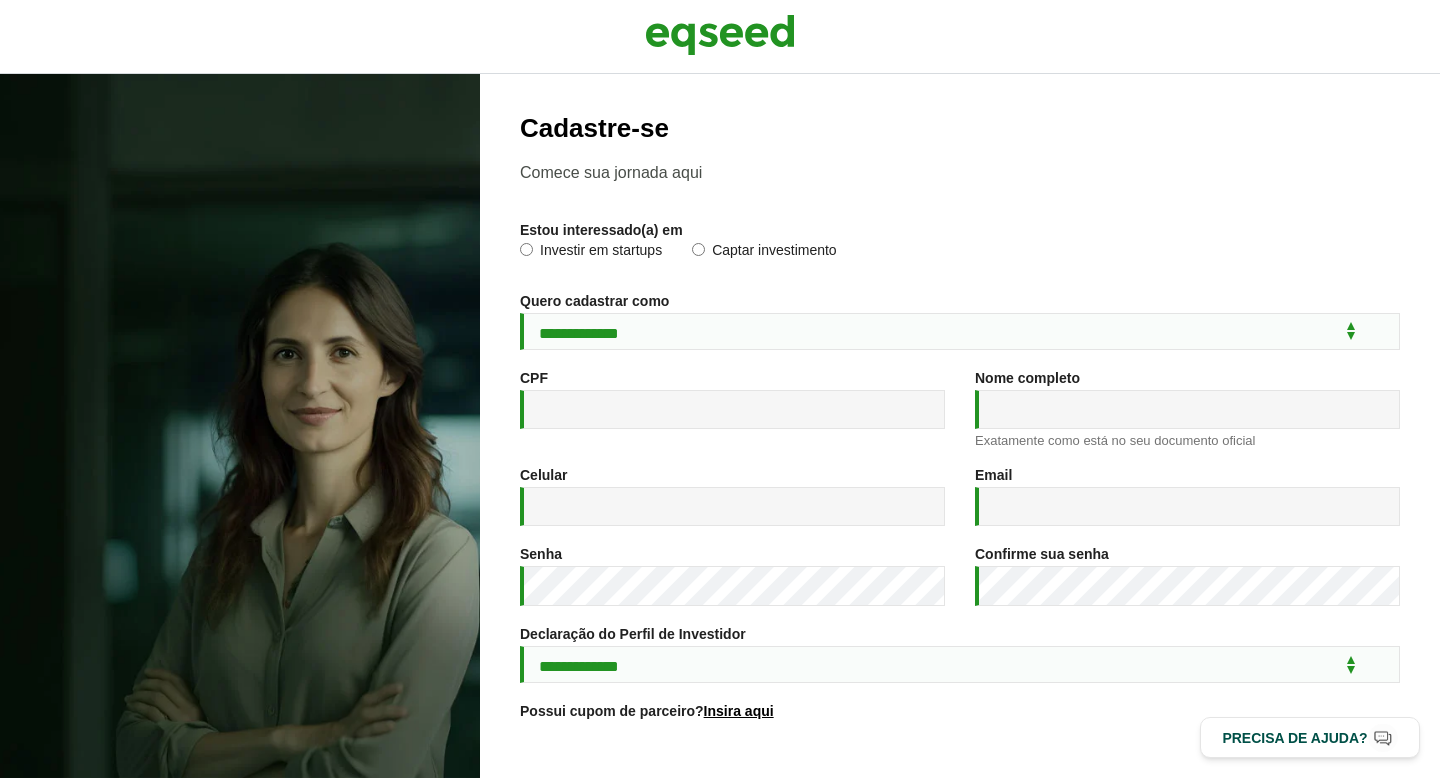 scroll, scrollTop: 0, scrollLeft: 0, axis: both 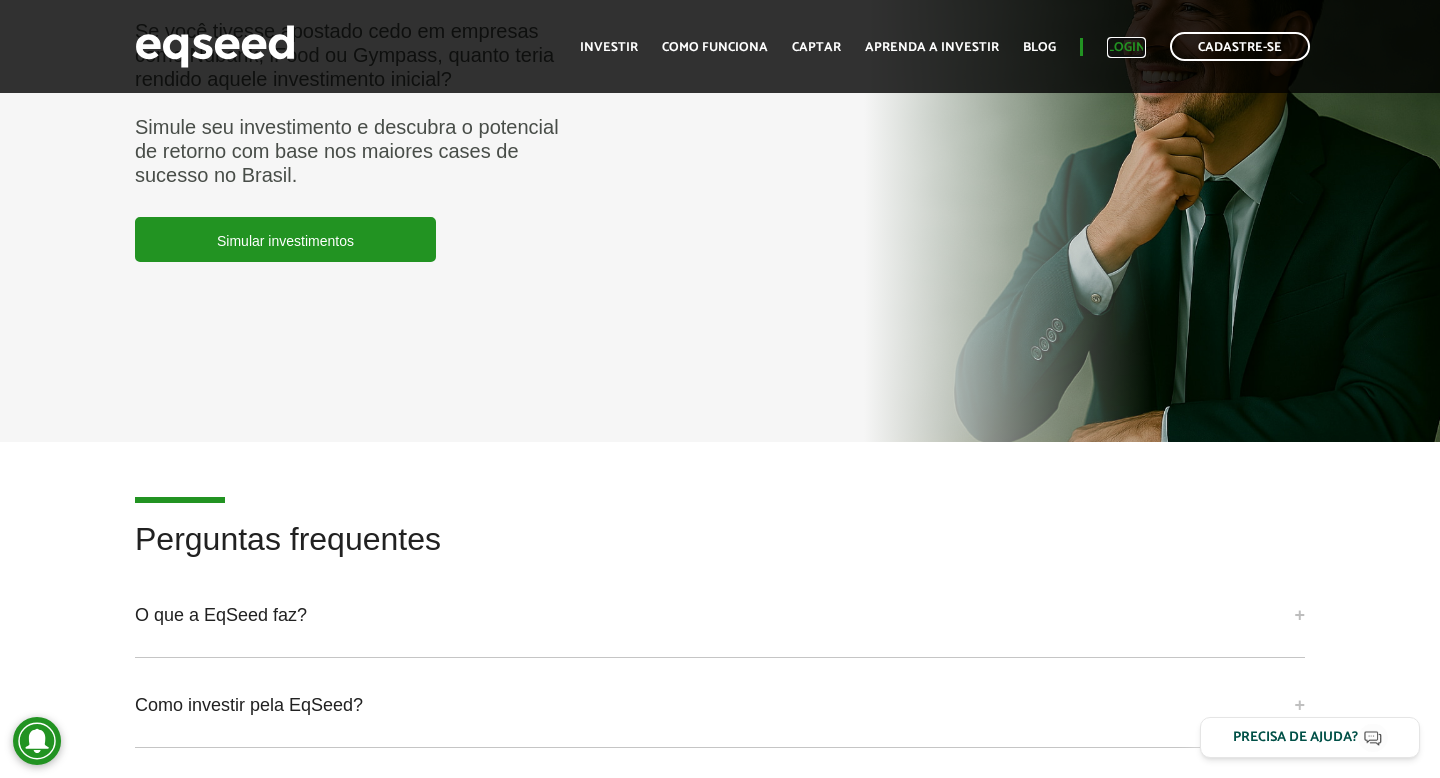 click on "Login" at bounding box center (1126, 47) 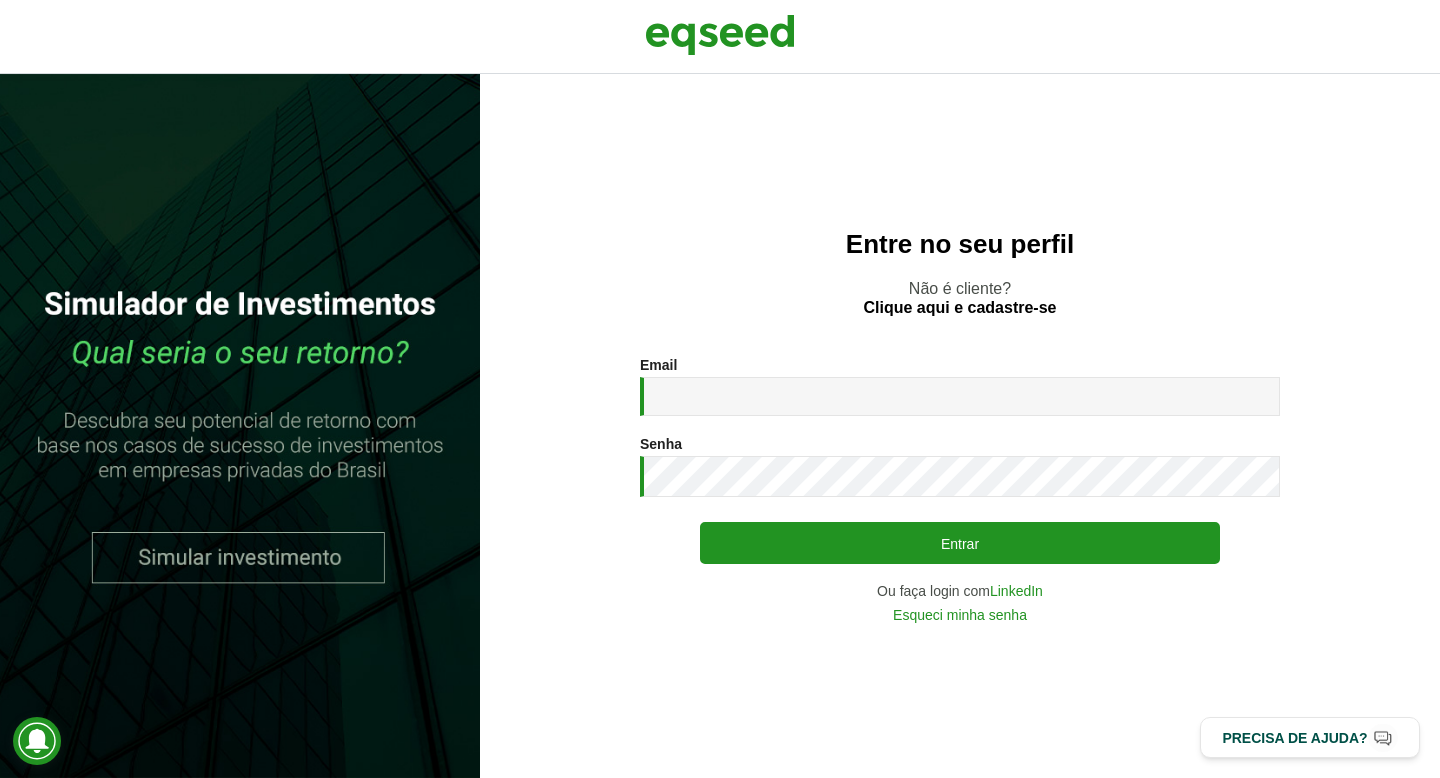 scroll, scrollTop: 0, scrollLeft: 0, axis: both 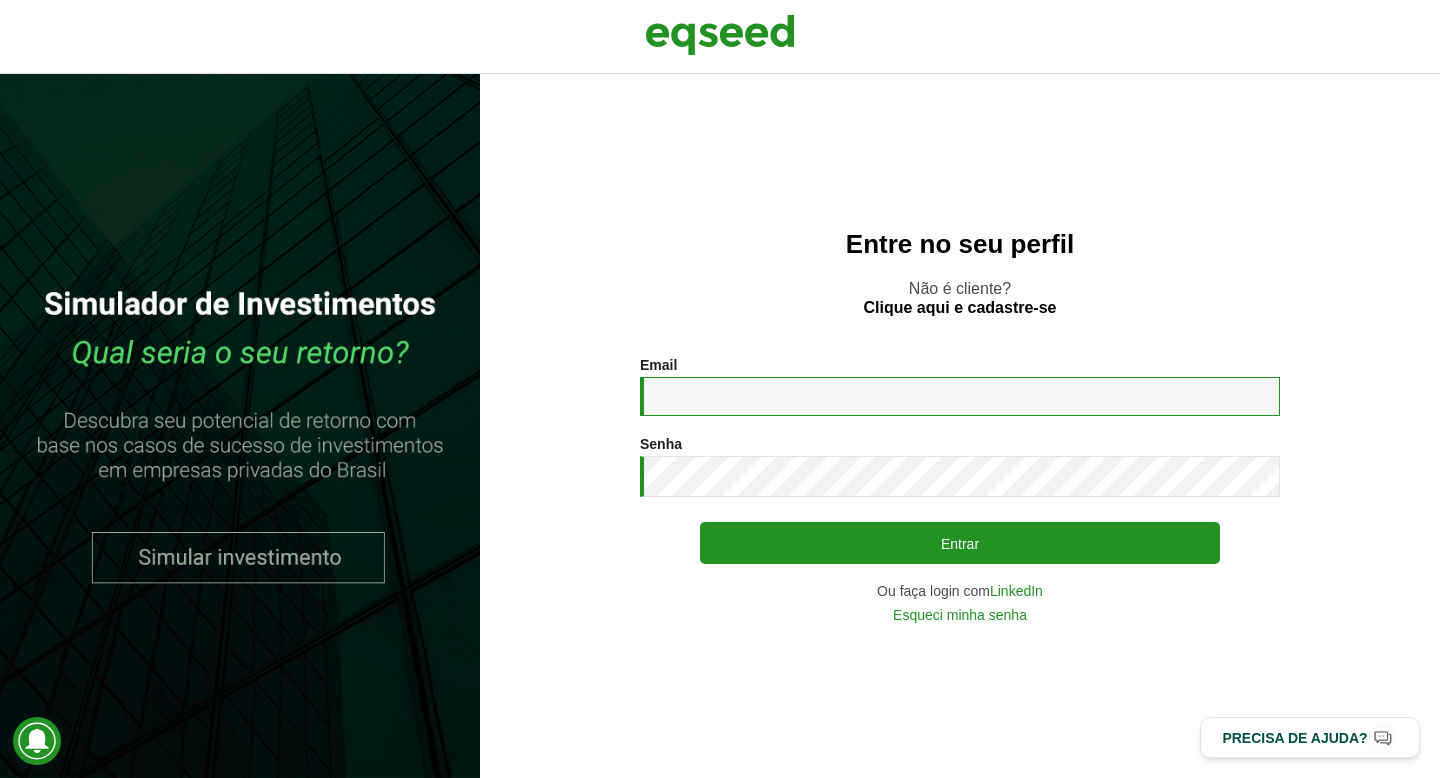 click on "Email  *" at bounding box center [960, 396] 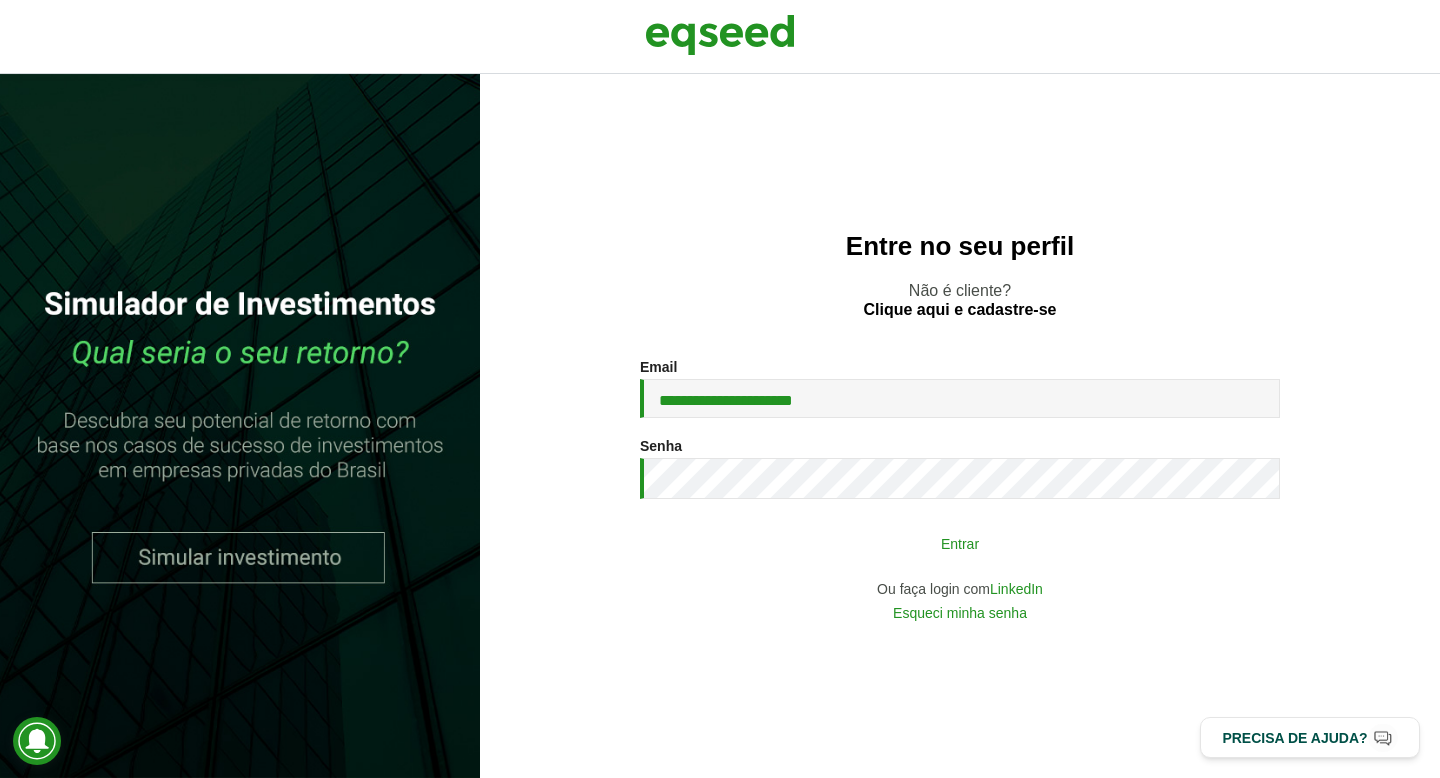 click on "Entrar" at bounding box center (960, 543) 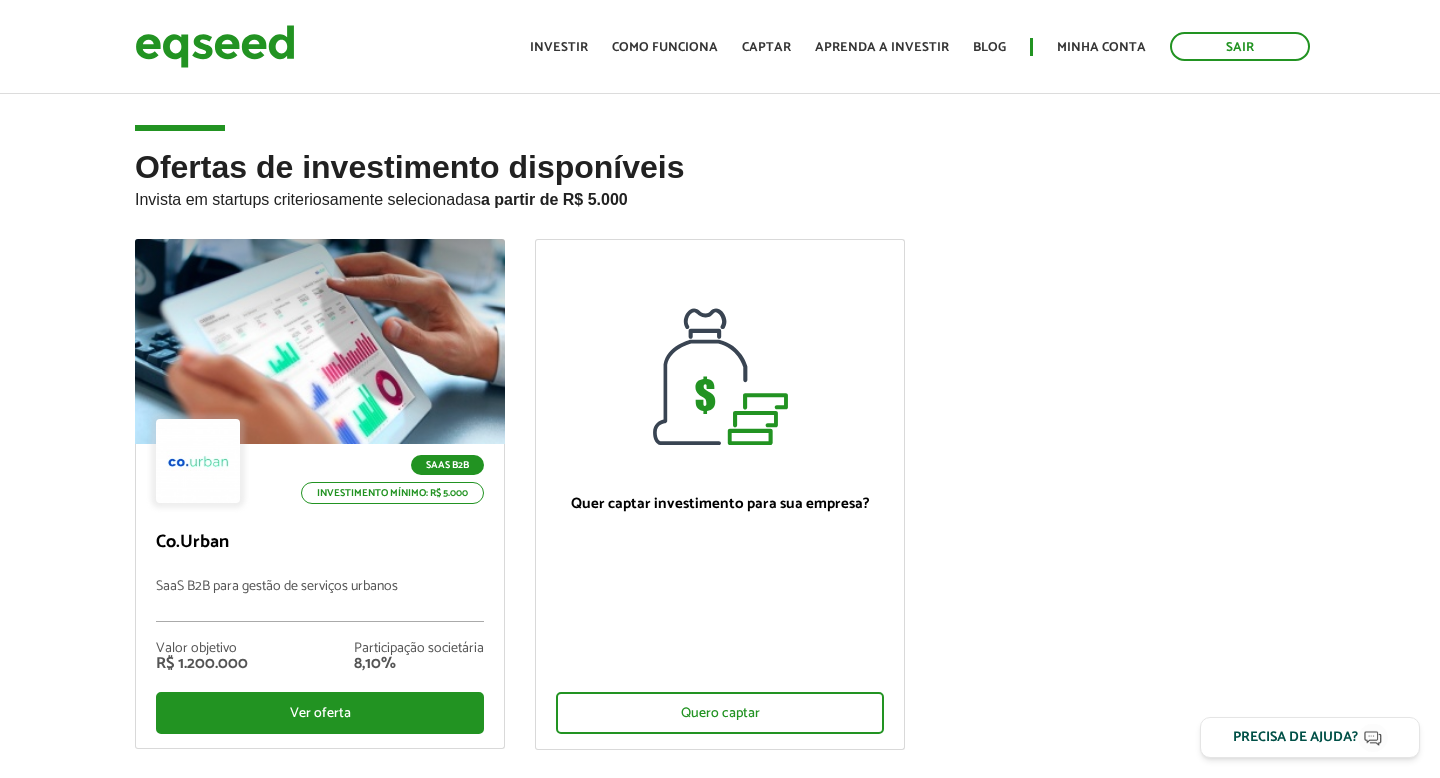 scroll, scrollTop: 0, scrollLeft: 0, axis: both 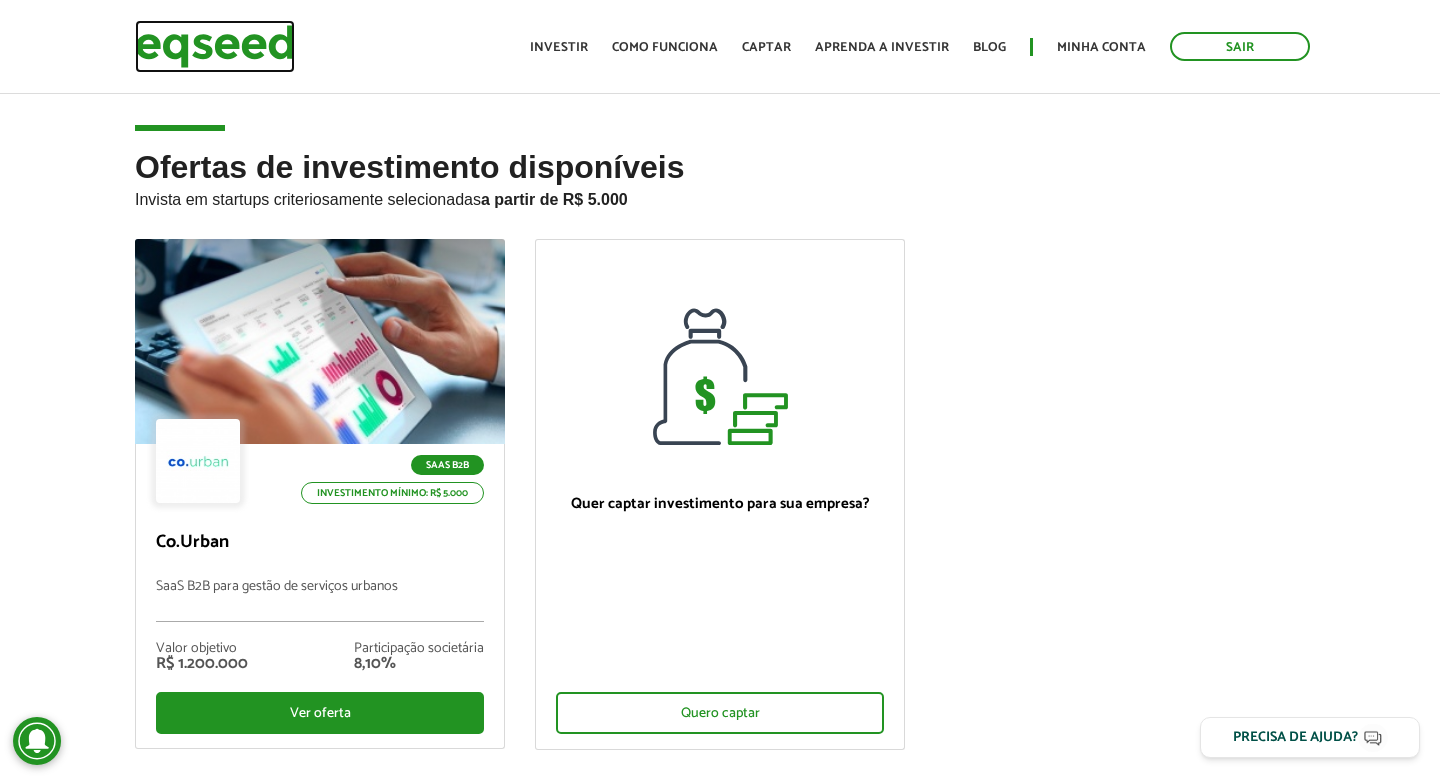click at bounding box center [215, 46] 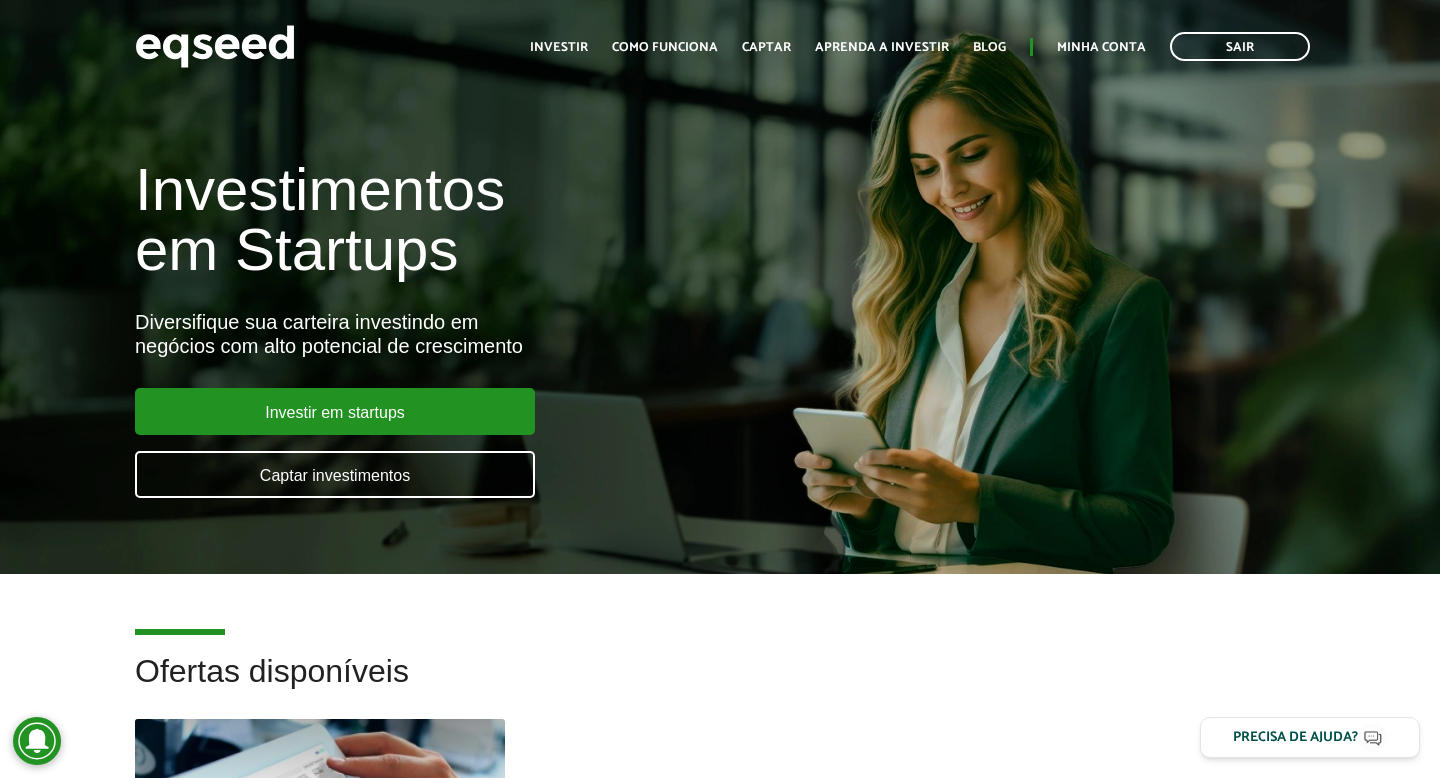 scroll, scrollTop: 0, scrollLeft: 0, axis: both 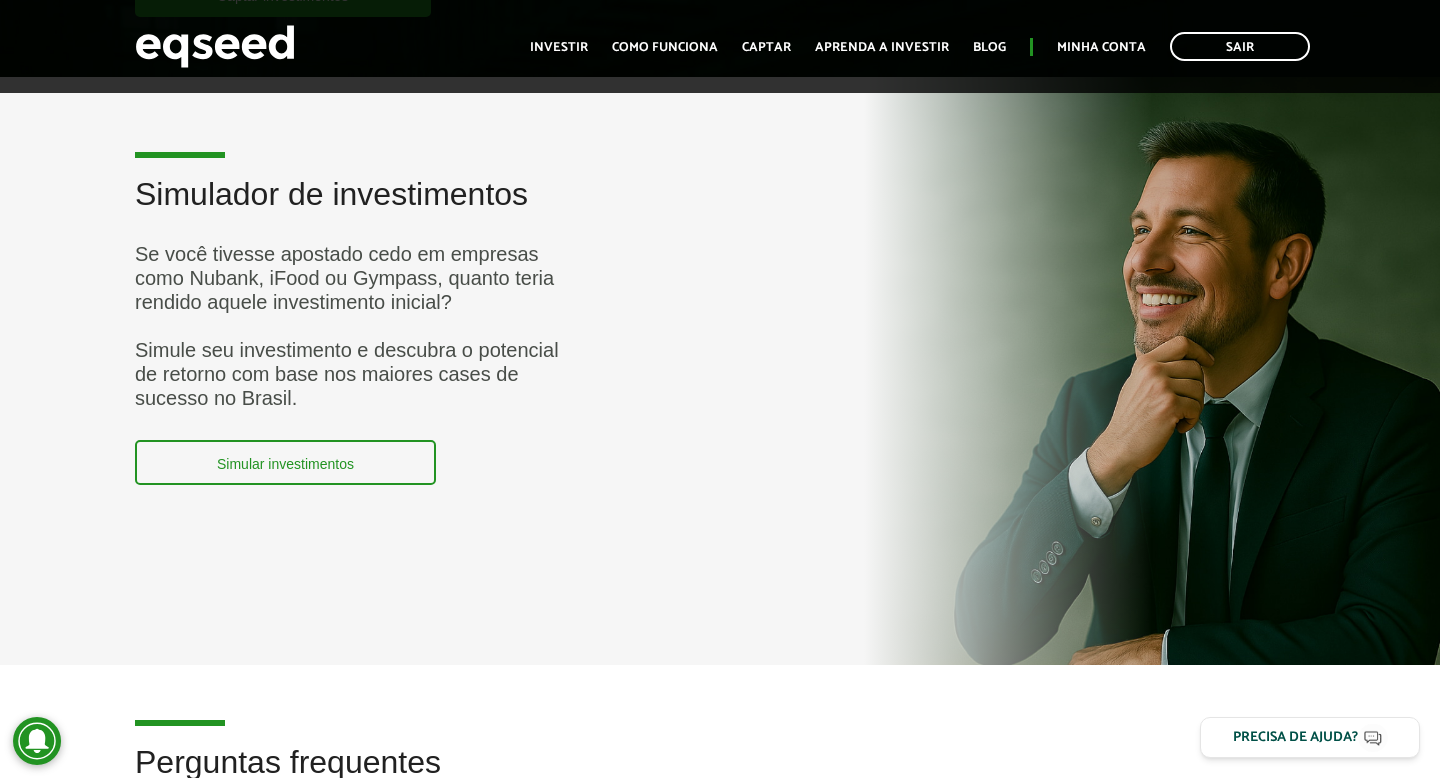 click on "Simular investimentos" at bounding box center [285, 462] 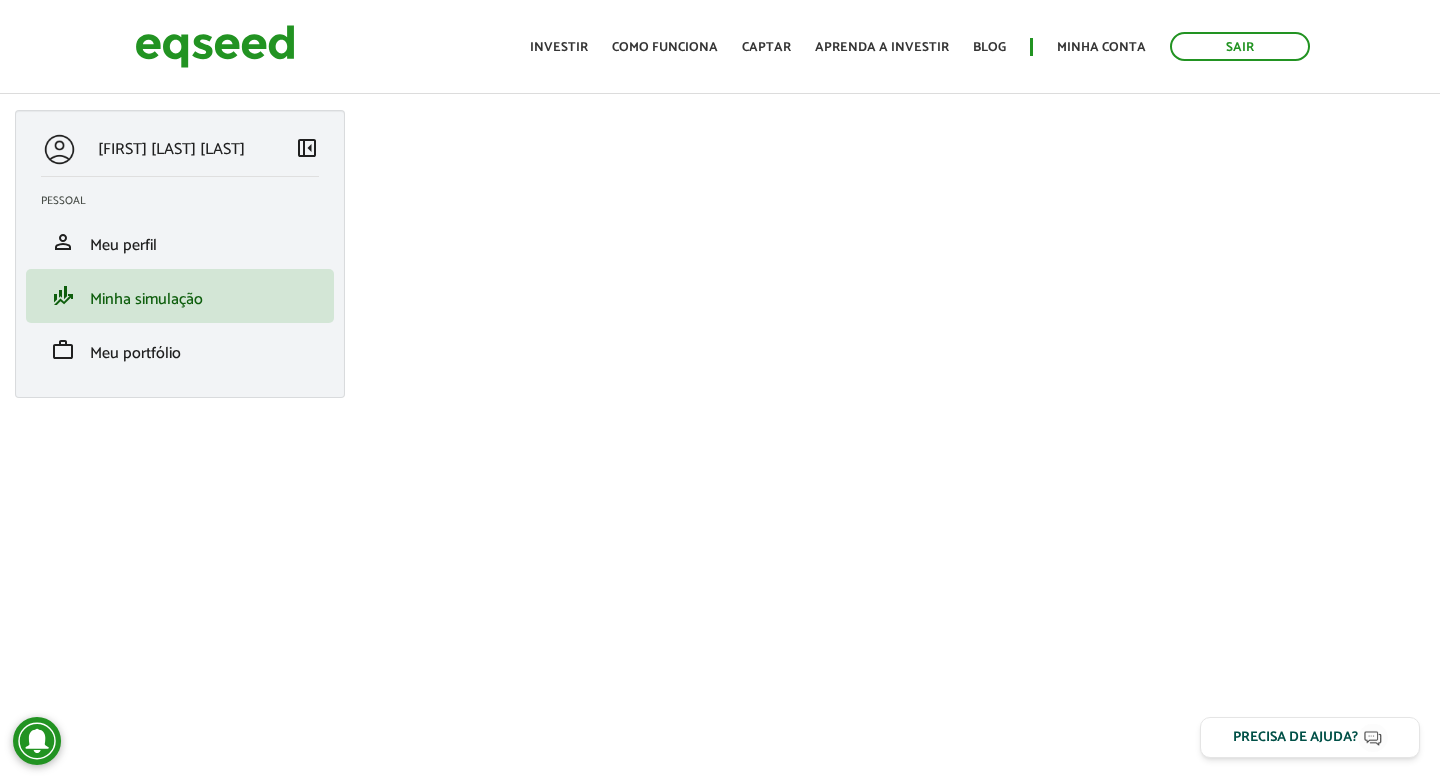 scroll, scrollTop: 0, scrollLeft: 0, axis: both 